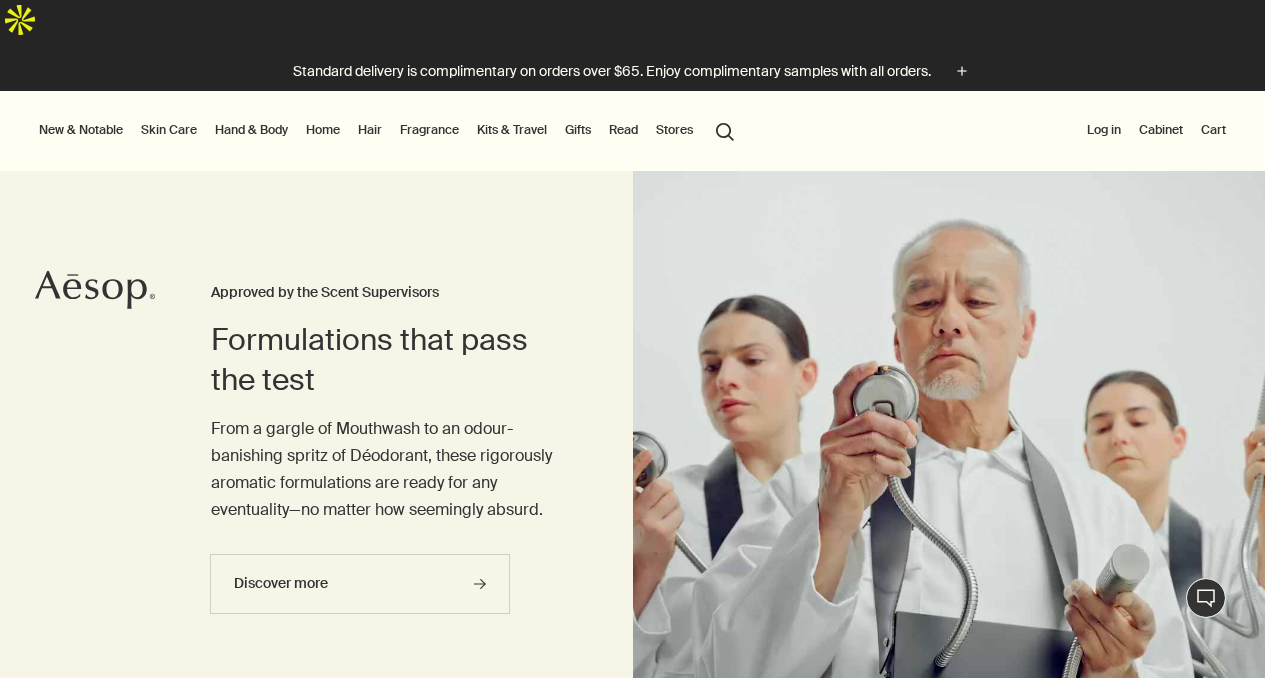 scroll, scrollTop: 0, scrollLeft: 0, axis: both 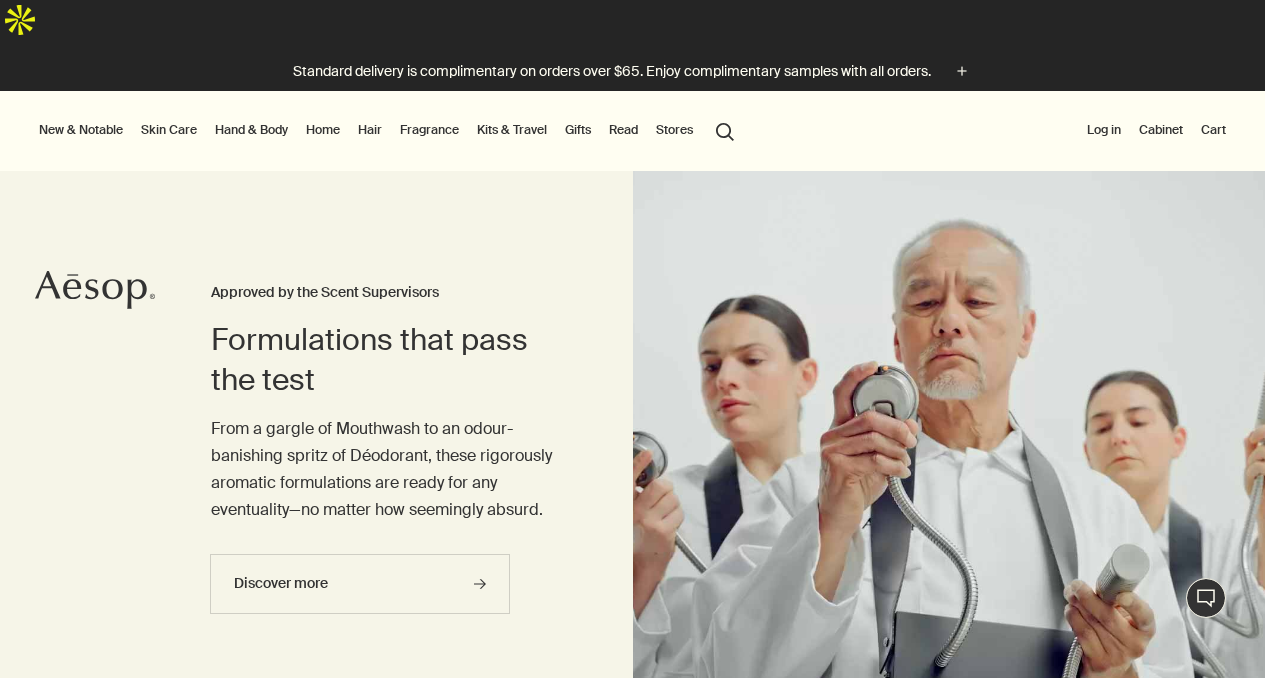click on "Hand & Body" at bounding box center [251, 130] 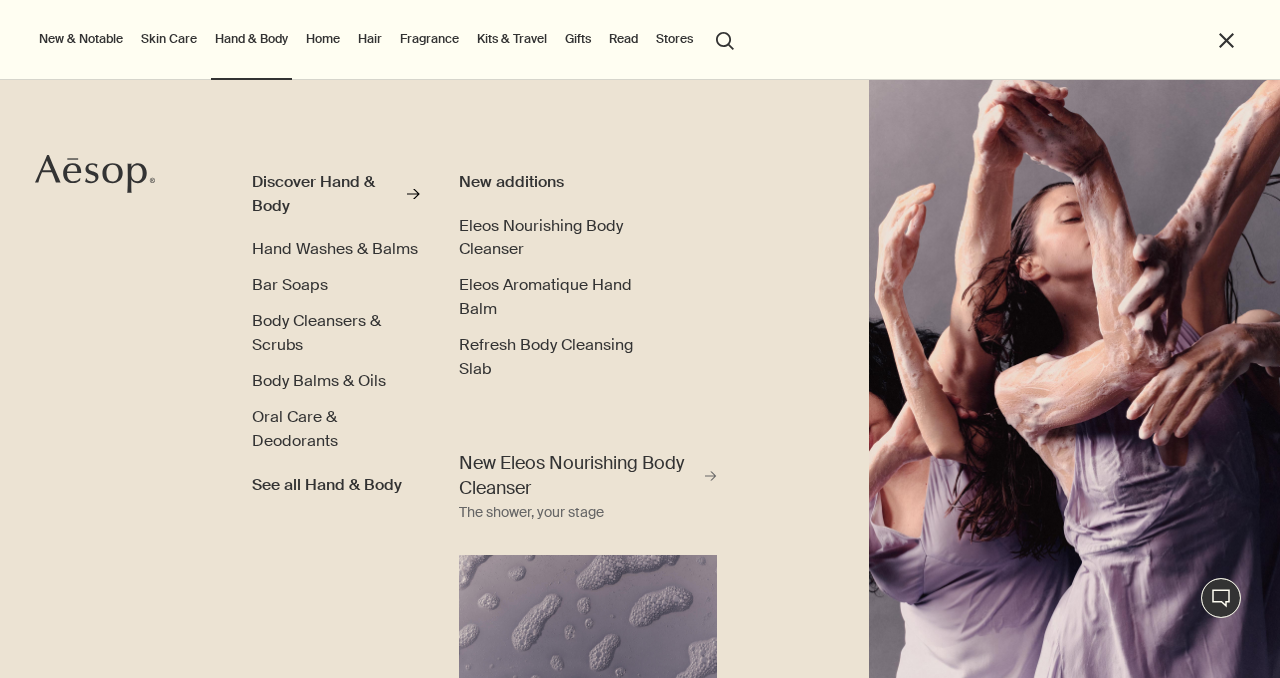 click on "Hair" at bounding box center (370, 39) 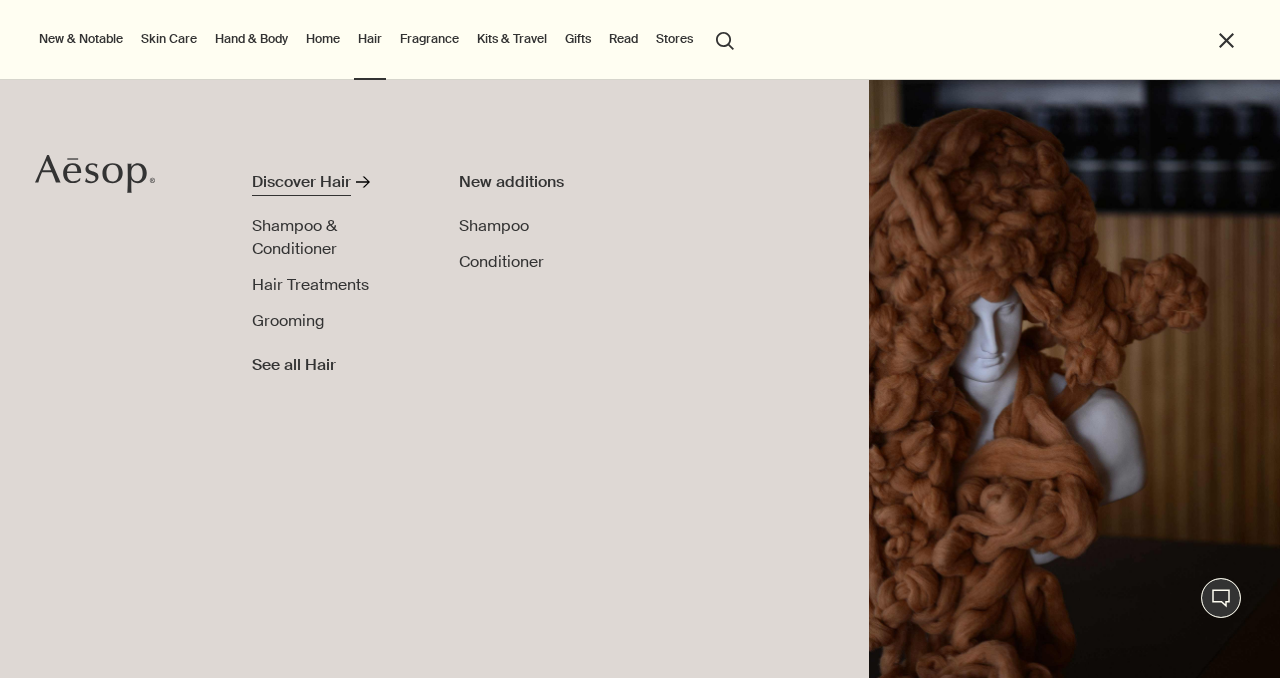 click on "Discover Hair" at bounding box center [301, 182] 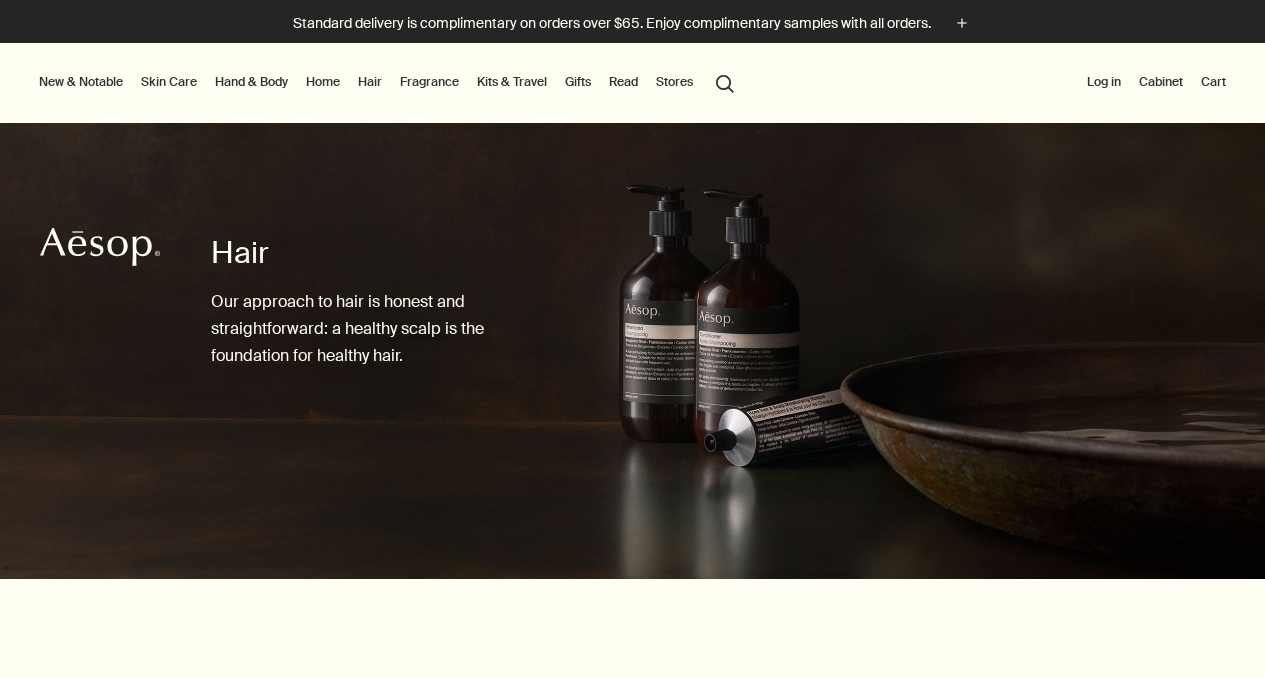 scroll, scrollTop: 0, scrollLeft: 0, axis: both 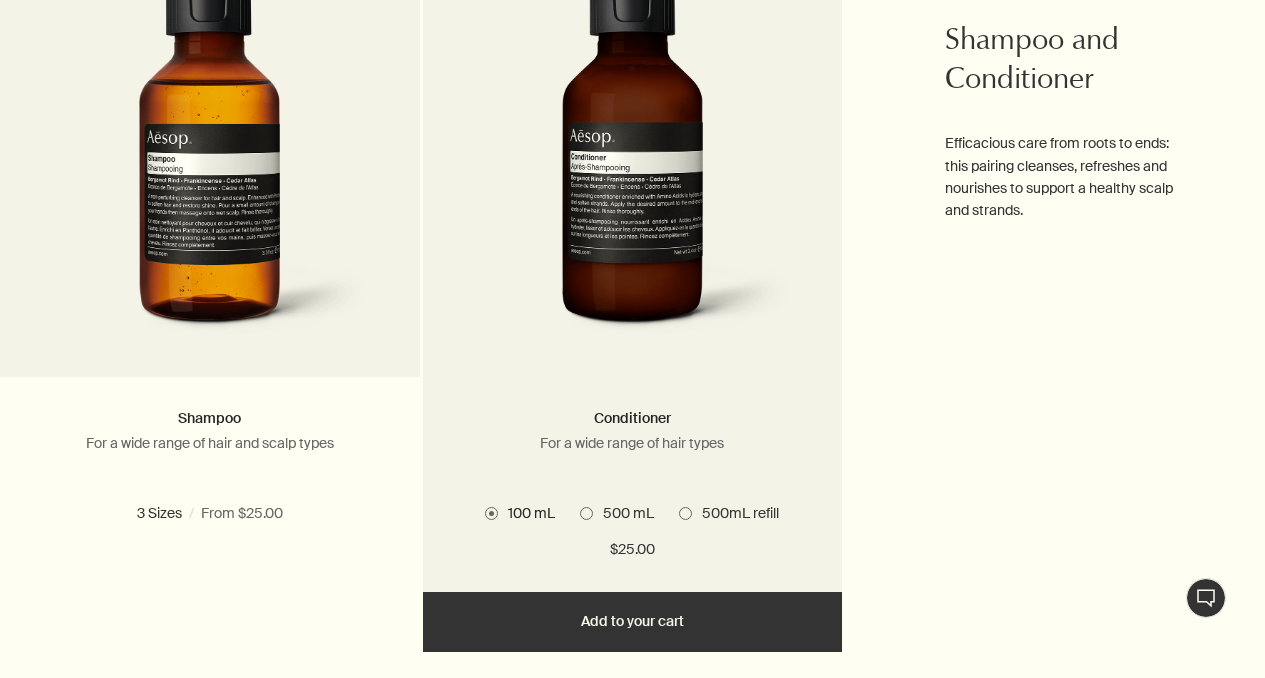 click on "500mL refill" at bounding box center [735, 513] 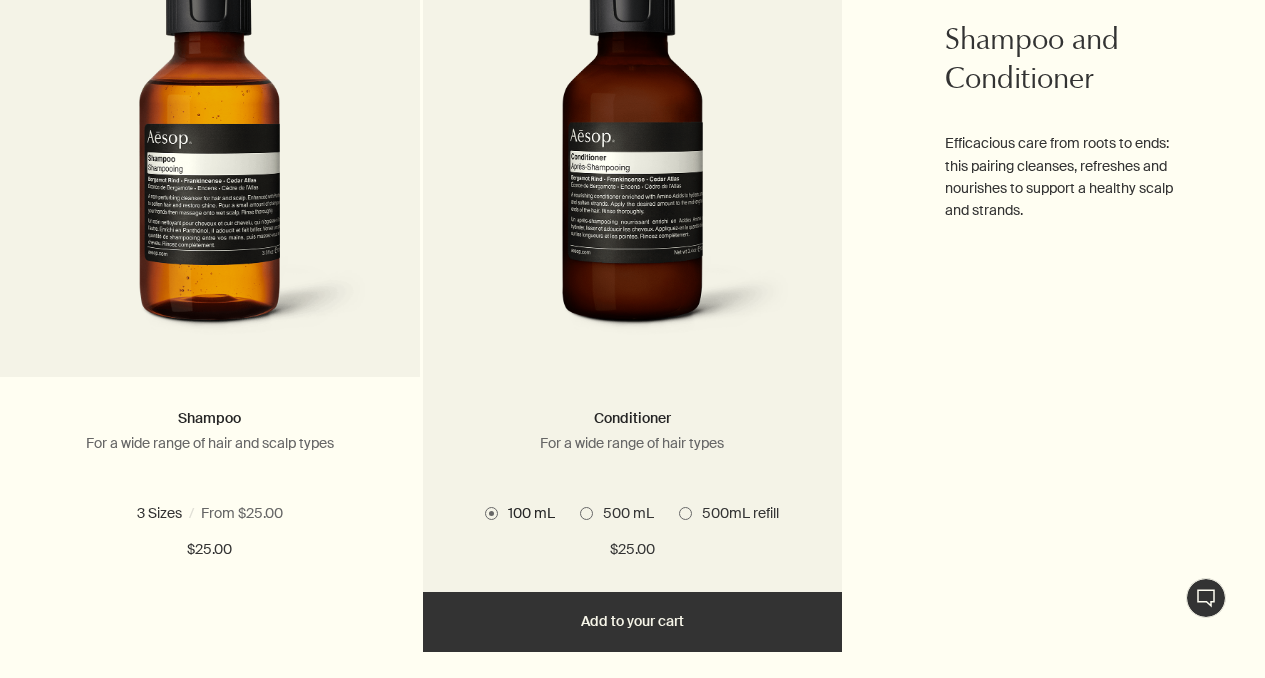 click on "500mL refill" at bounding box center (679, 1775) 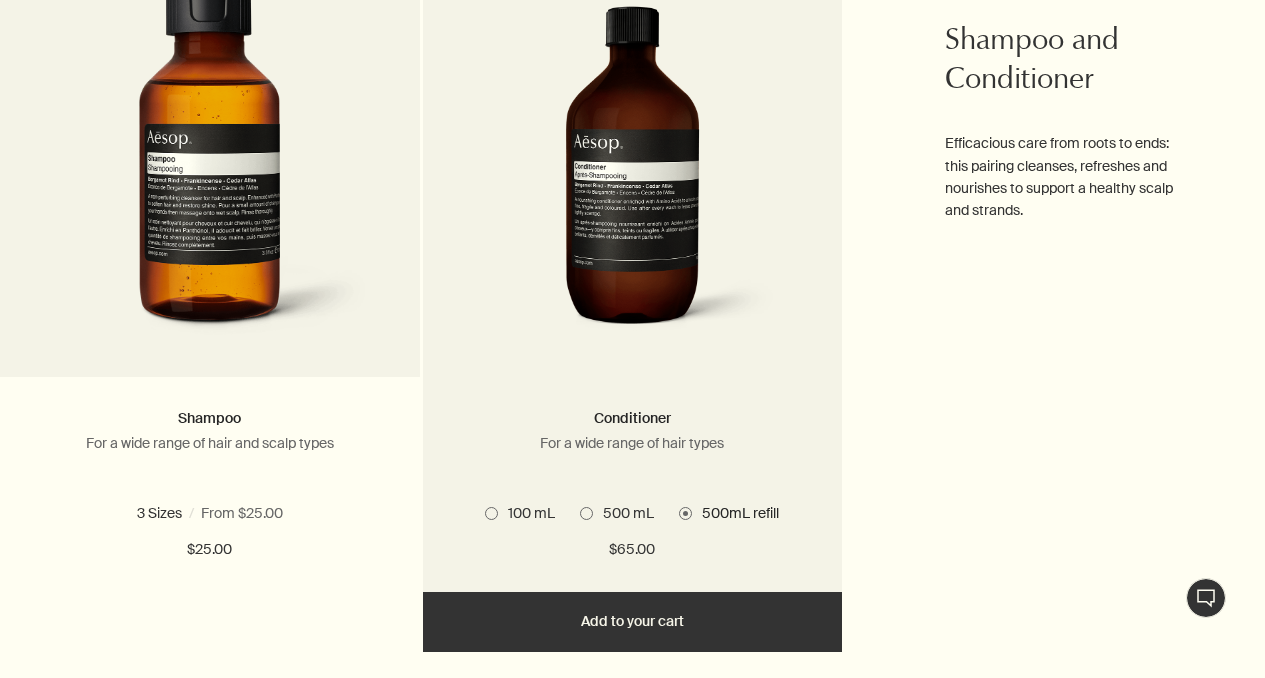 click on "500 mL" at bounding box center (623, 513) 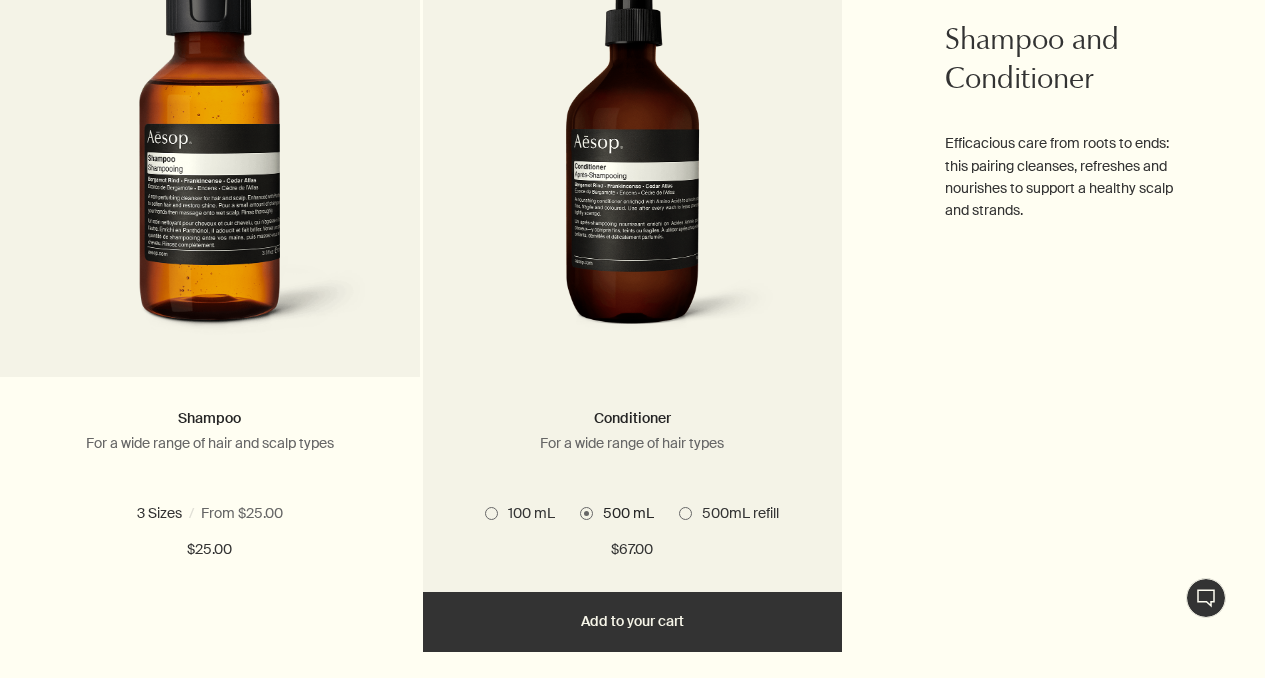 click on "500mL refill" at bounding box center [735, 513] 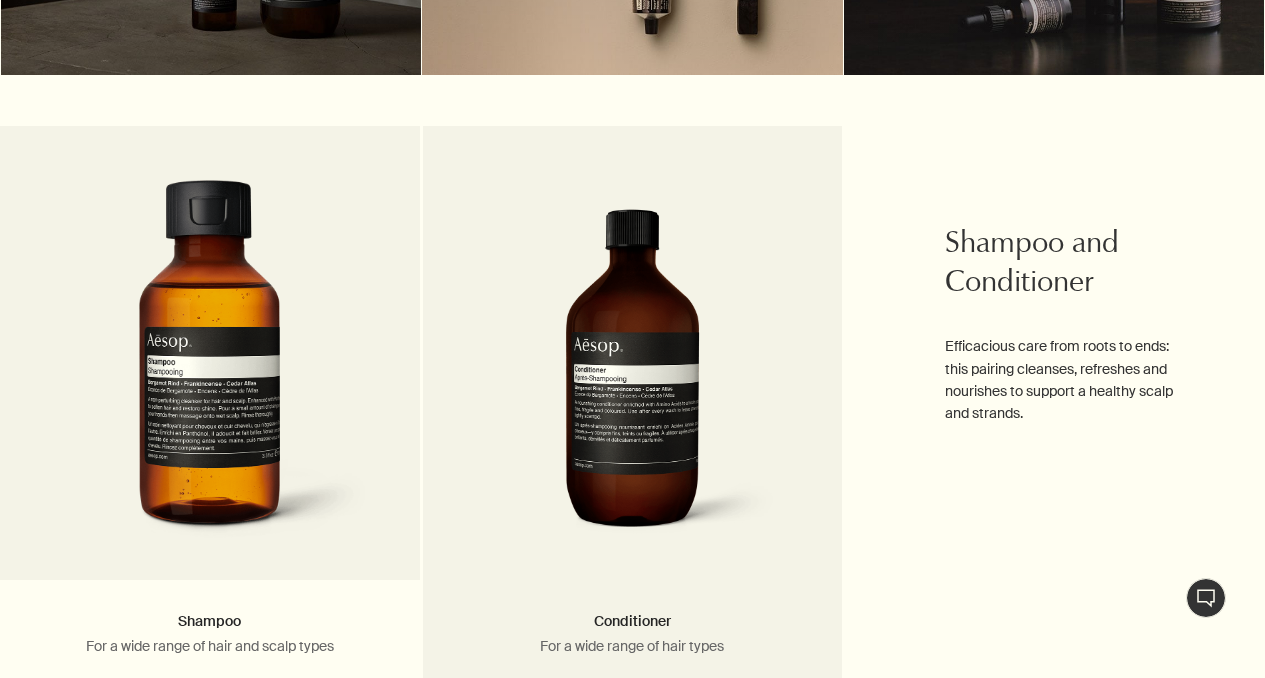 scroll, scrollTop: 1125, scrollLeft: 0, axis: vertical 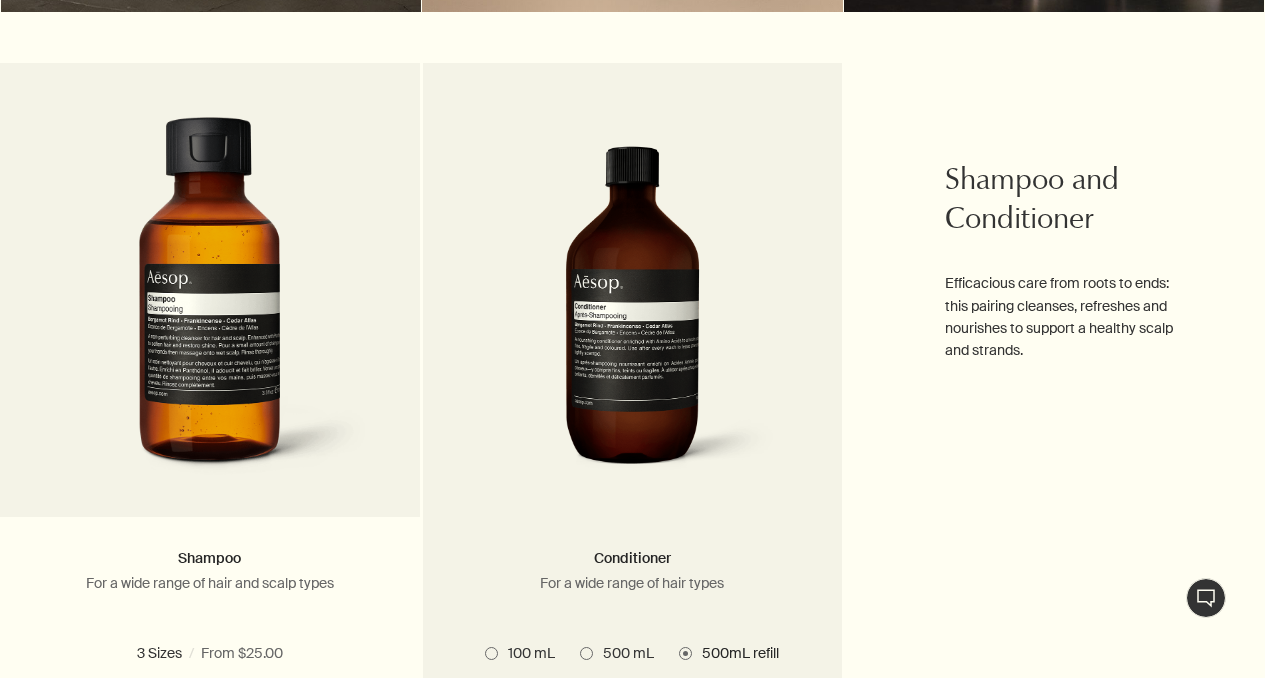 click on "500 mL" at bounding box center [623, 653] 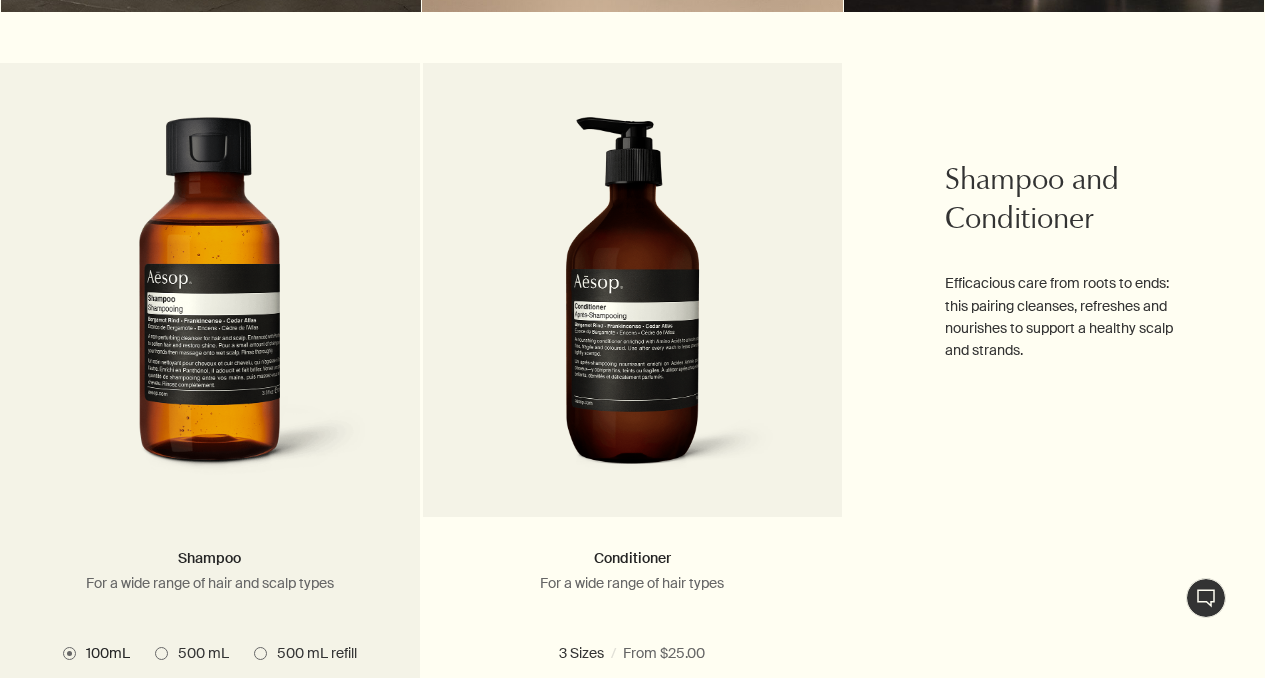 click at bounding box center [260, 653] 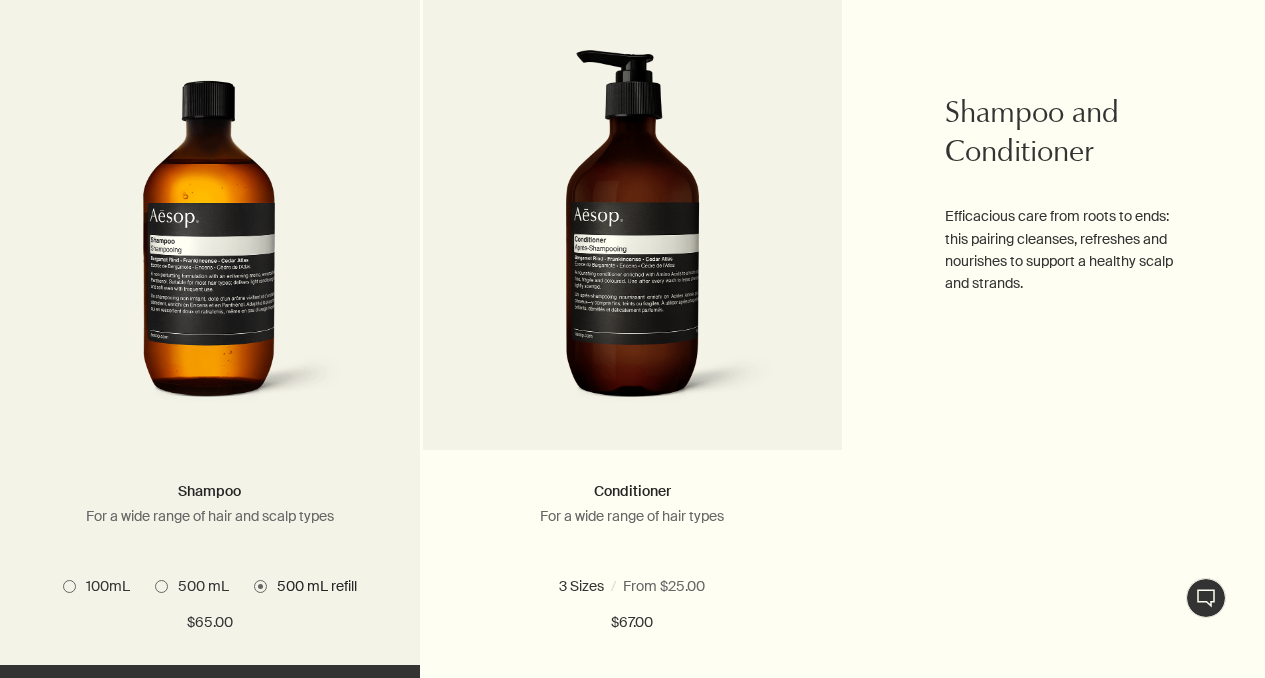 scroll, scrollTop: 1373, scrollLeft: 0, axis: vertical 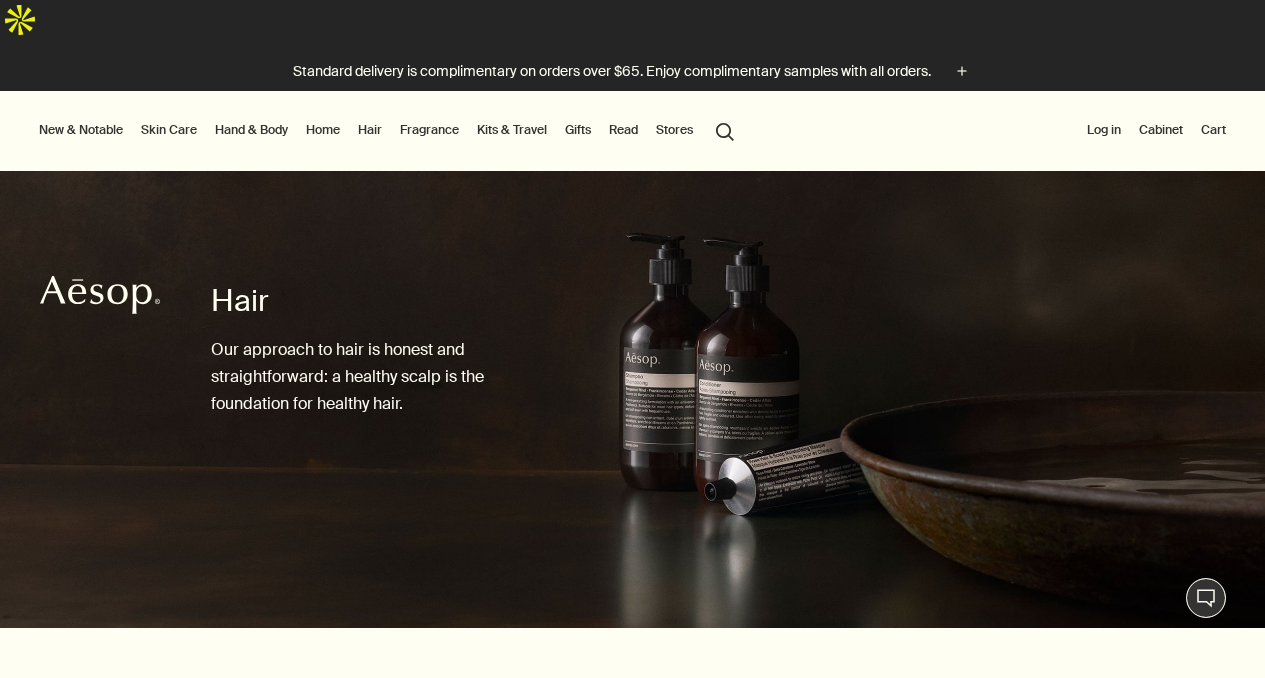 click on "Gifts" at bounding box center [578, 130] 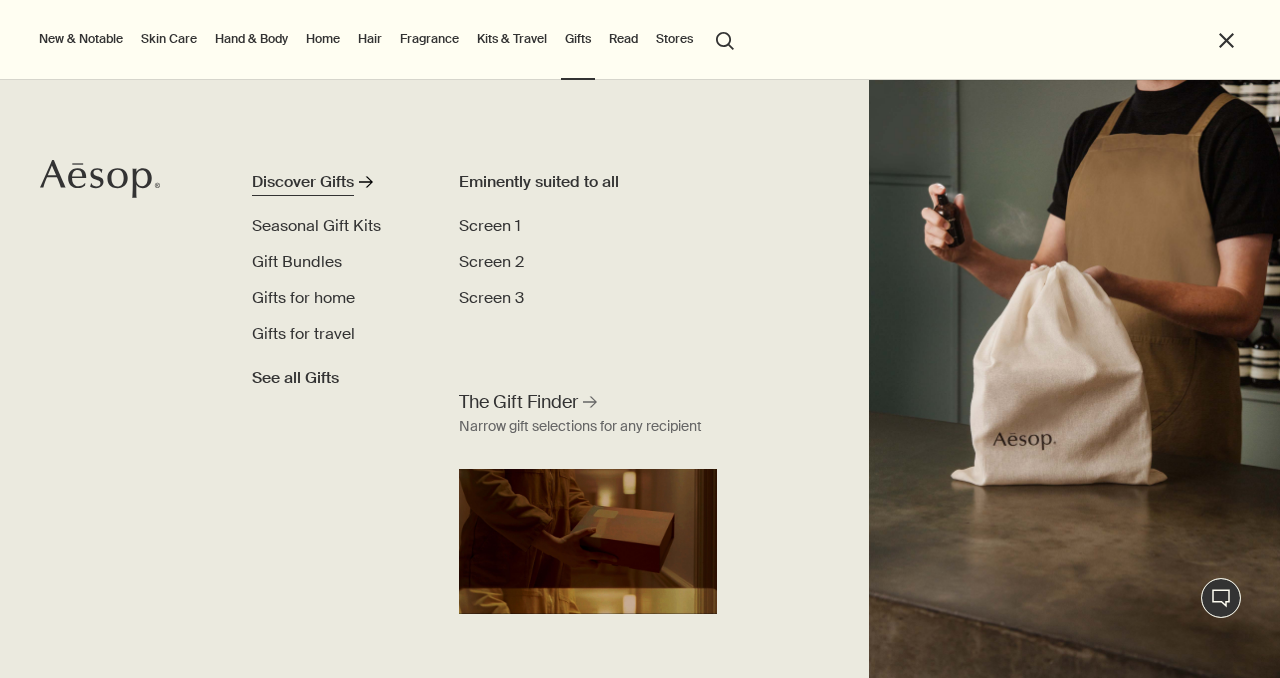 click on "rightArrow" at bounding box center (366, 182) 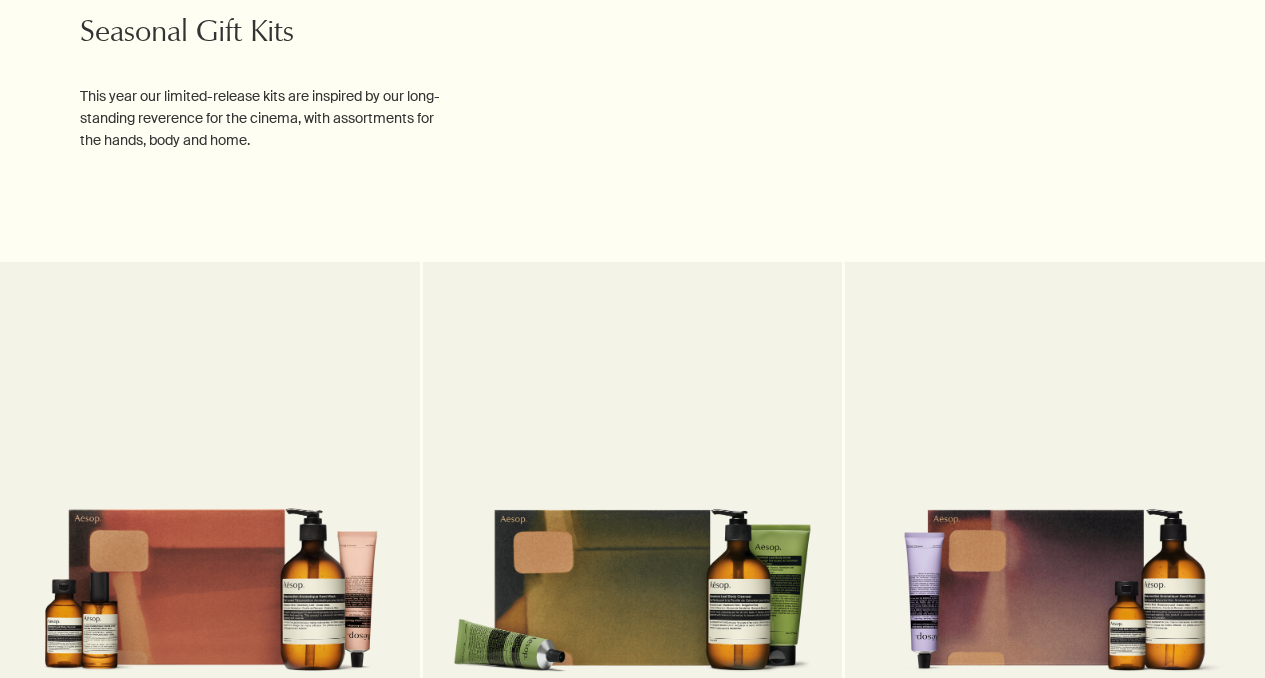 scroll, scrollTop: 0, scrollLeft: 0, axis: both 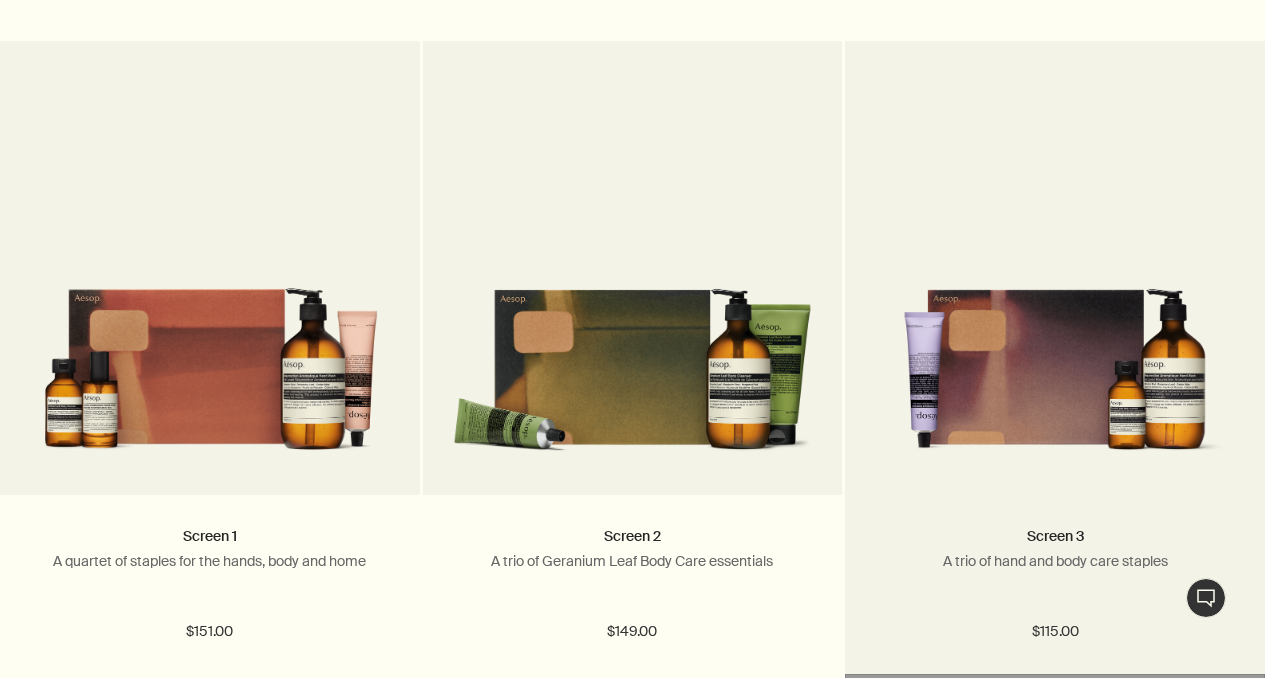 click at bounding box center [1055, 356] 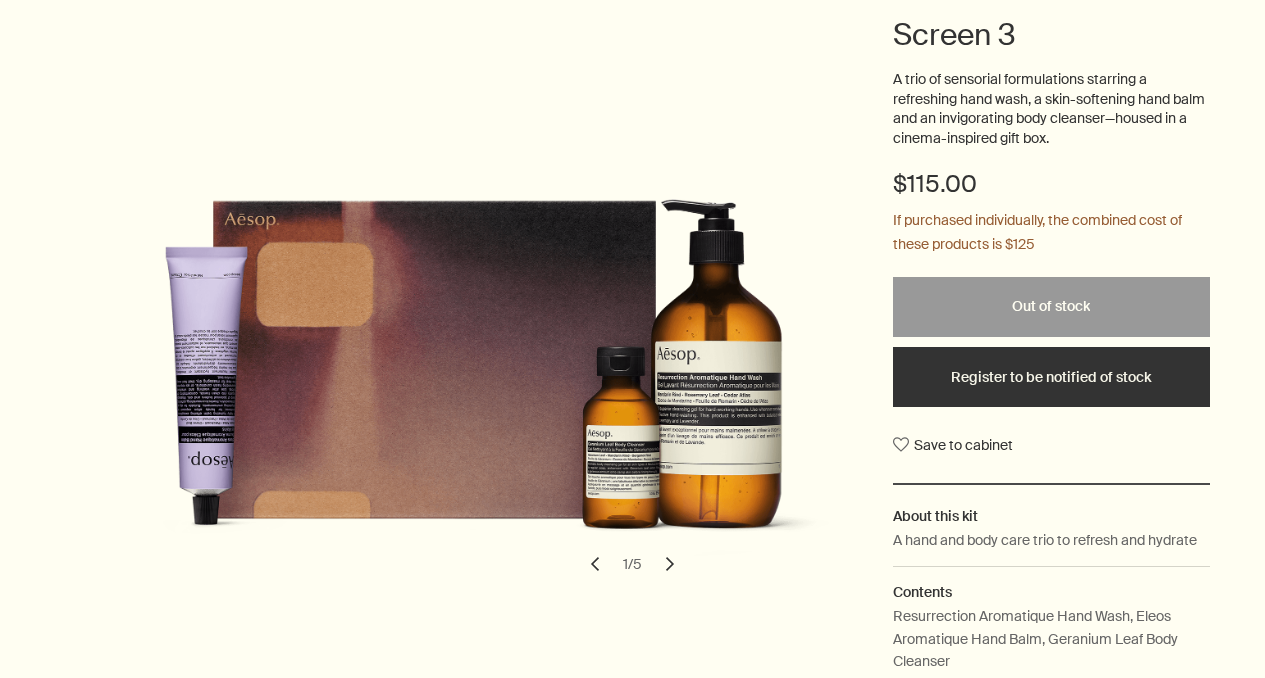scroll, scrollTop: 275, scrollLeft: 0, axis: vertical 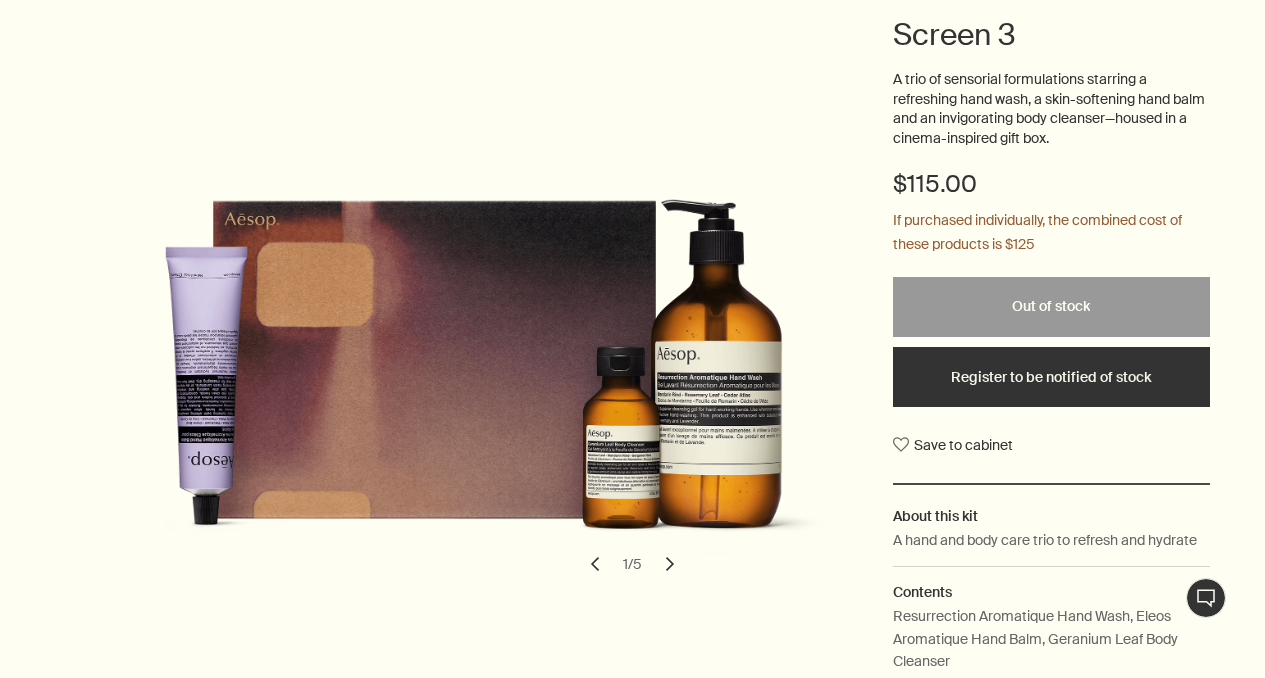click on "chevron" at bounding box center [670, 564] 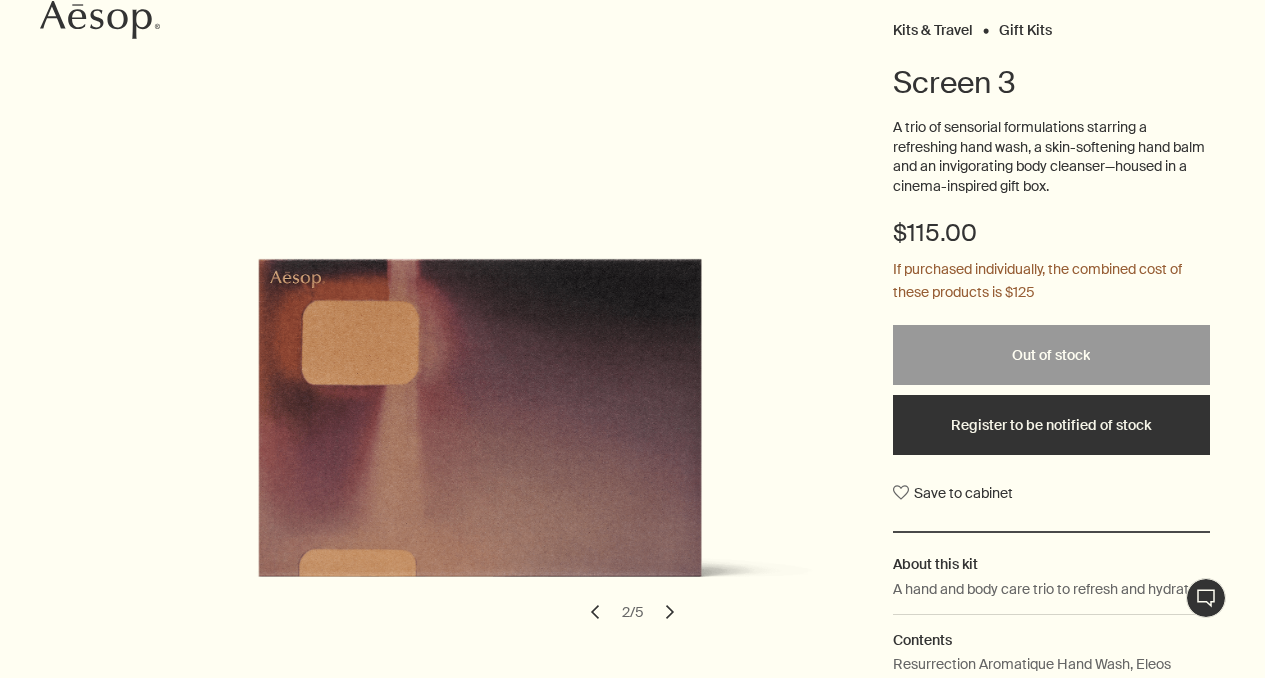 click on "chevron" at bounding box center (670, 612) 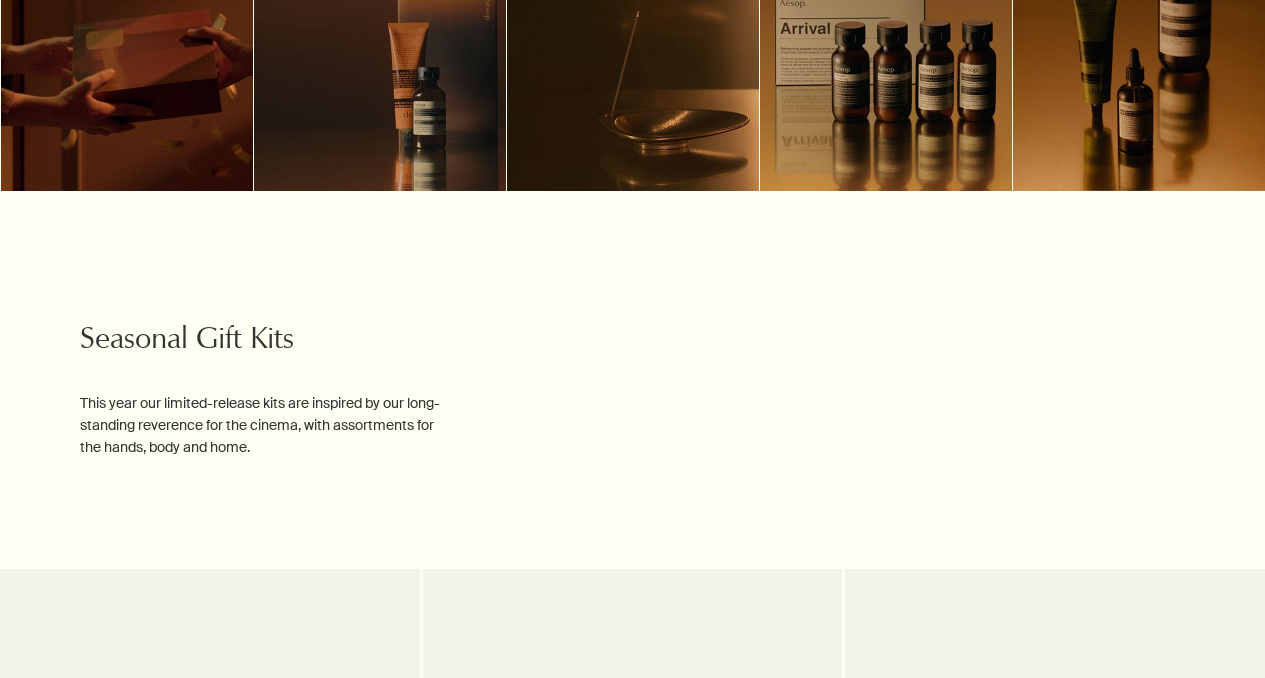 scroll, scrollTop: 0, scrollLeft: 0, axis: both 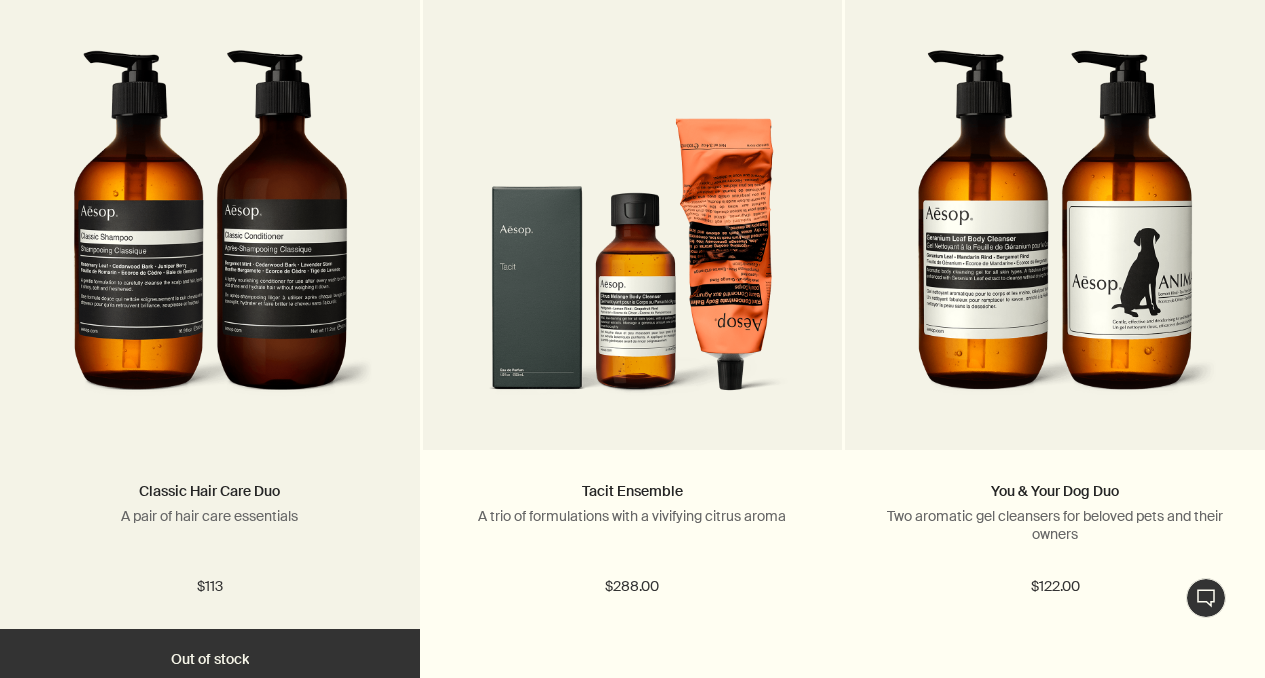 click at bounding box center (210, 235) 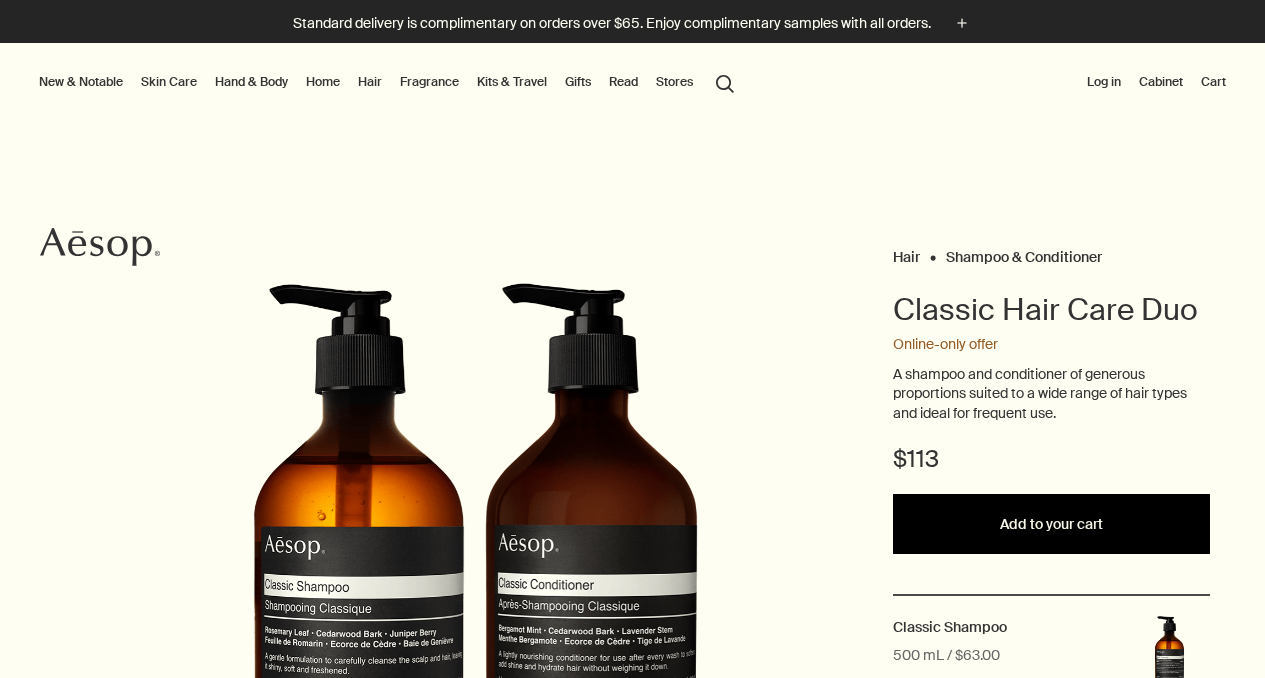 scroll, scrollTop: 0, scrollLeft: 0, axis: both 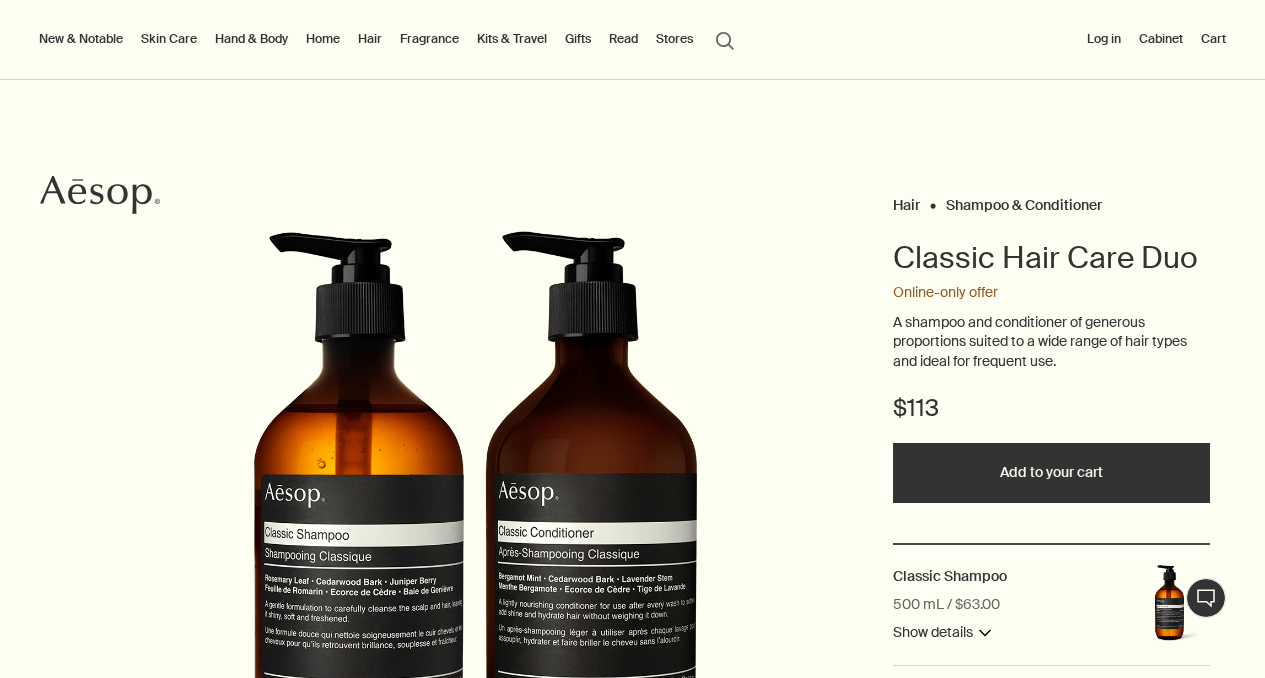 click on "Add to your cart" at bounding box center [1051, 473] 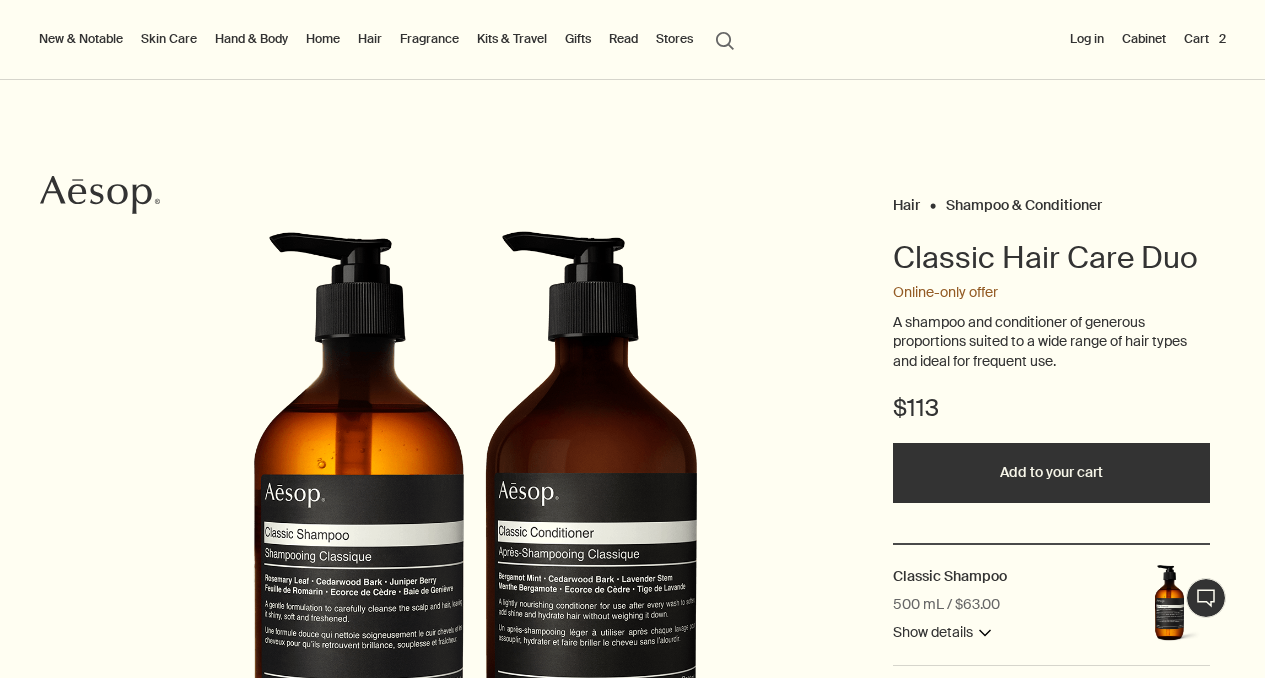 click on "Hand & Body" at bounding box center (251, 39) 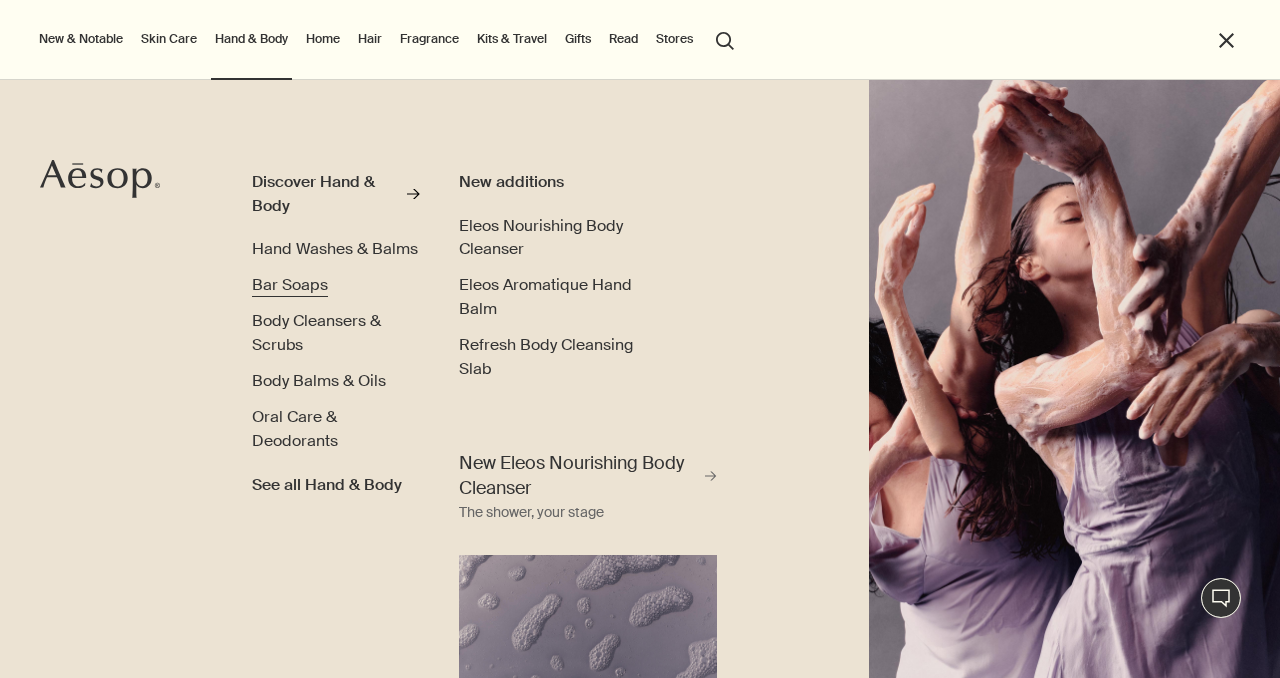 click on "Bar Soaps" at bounding box center [290, 284] 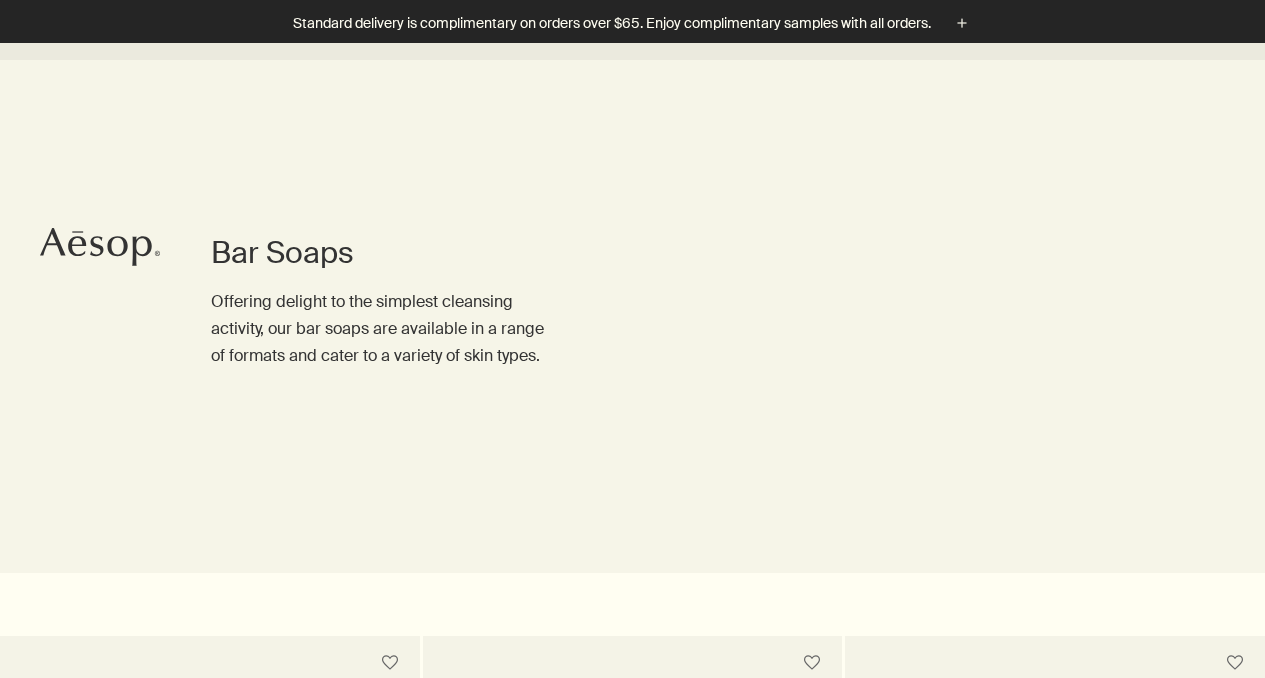 scroll, scrollTop: 615, scrollLeft: 0, axis: vertical 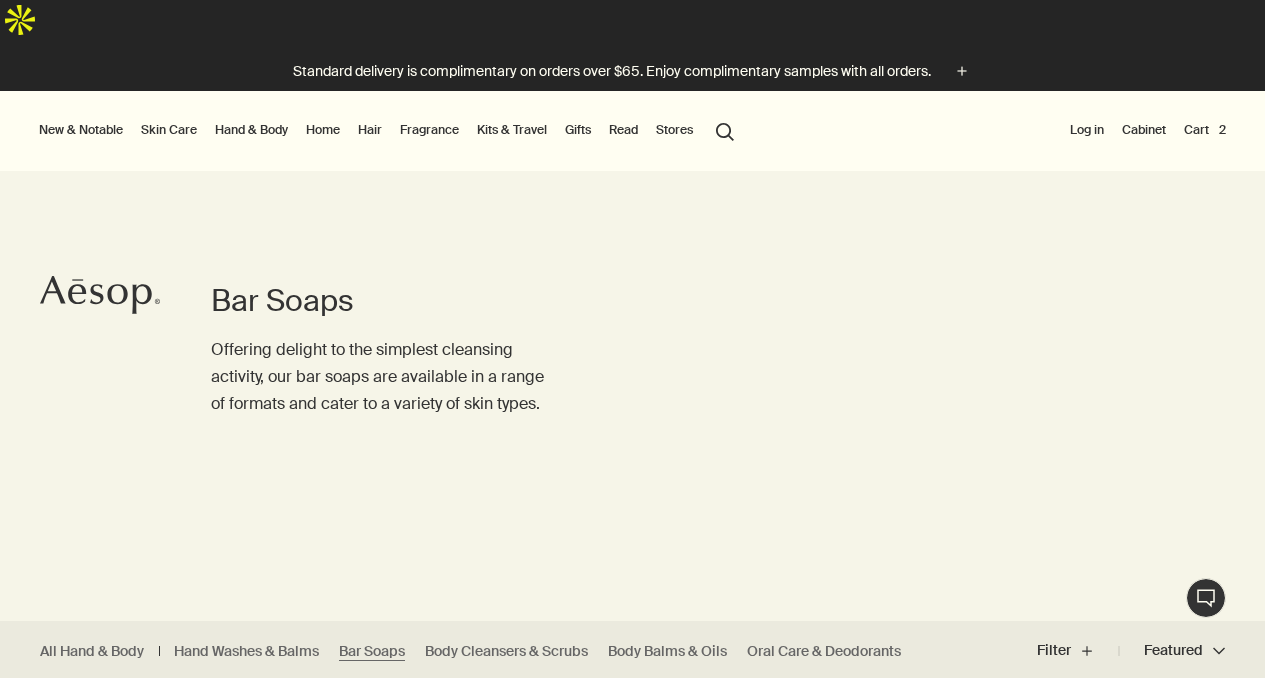 click on "Fragrance" at bounding box center (429, 130) 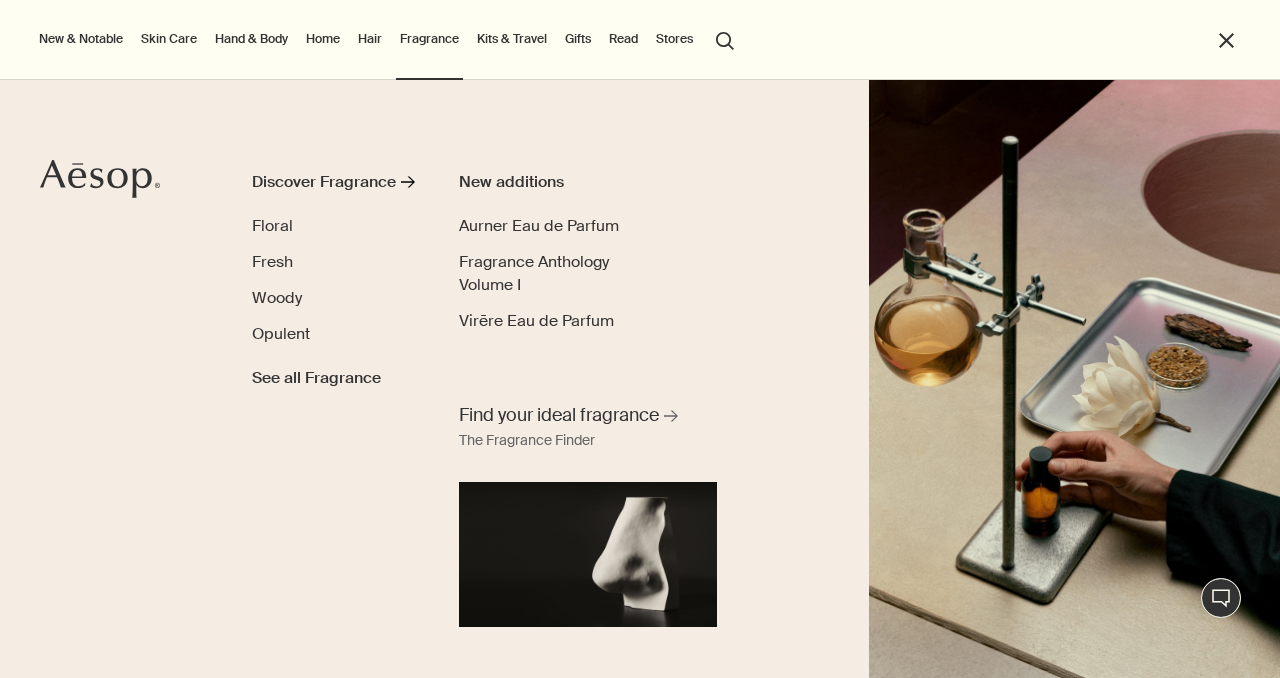 click on "Skin Care Discover Skin Care   rightArrow Cleansers & Exfoliants Treat & Masque Toners Hydrators & Moisturisers Eye & Lip Care Shaving Sun Care Skin Care Kits See all Skin Care Skin type or concern Normal Dry Oily Combination Sensitive Mature Seasonal Skin Care Summer Winter New additions Lucent Facial Refiner Immaculate Facial Tonic An introduction to skin types   rightArrow Lessons from the lab" at bounding box center (169, 40) 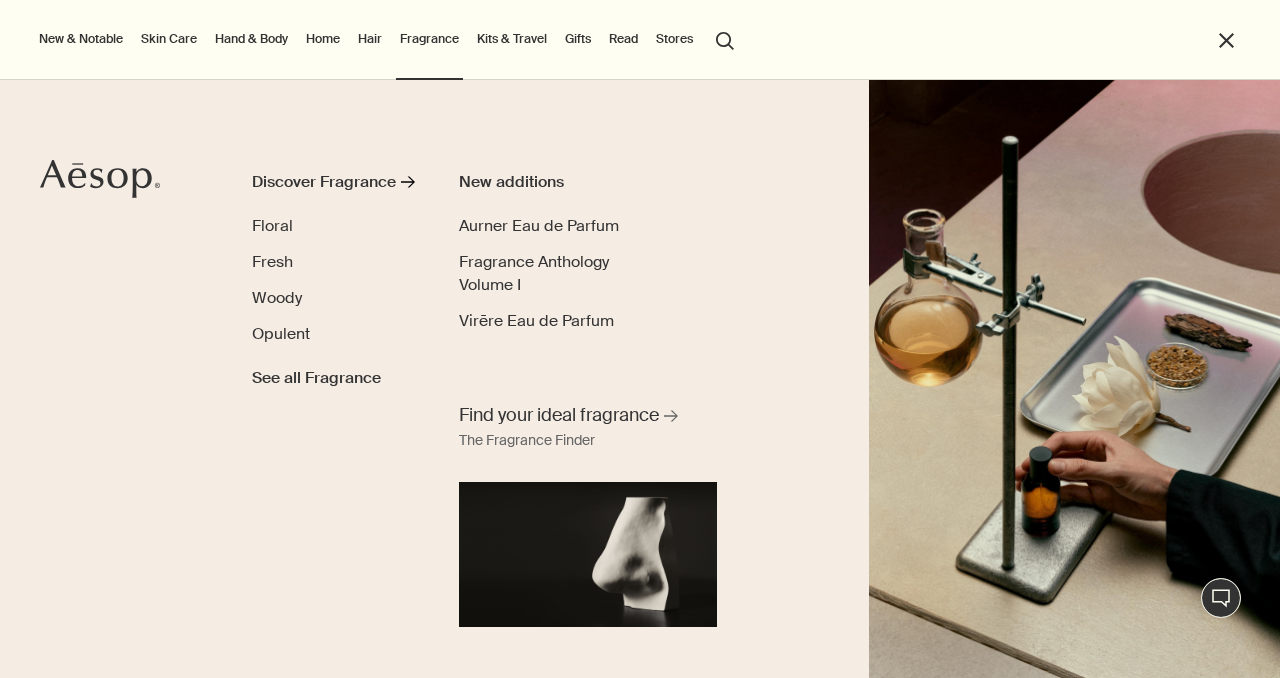 click on "Hand & Body" at bounding box center (251, 39) 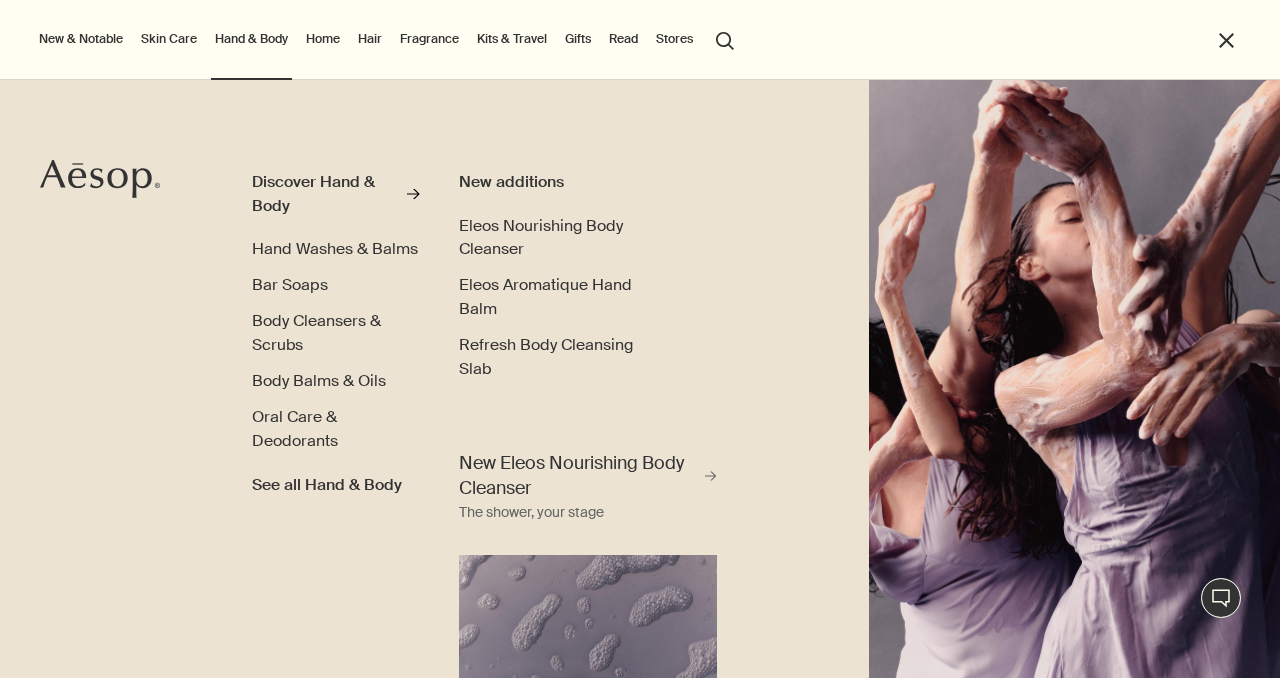 click on "Home" at bounding box center [323, 39] 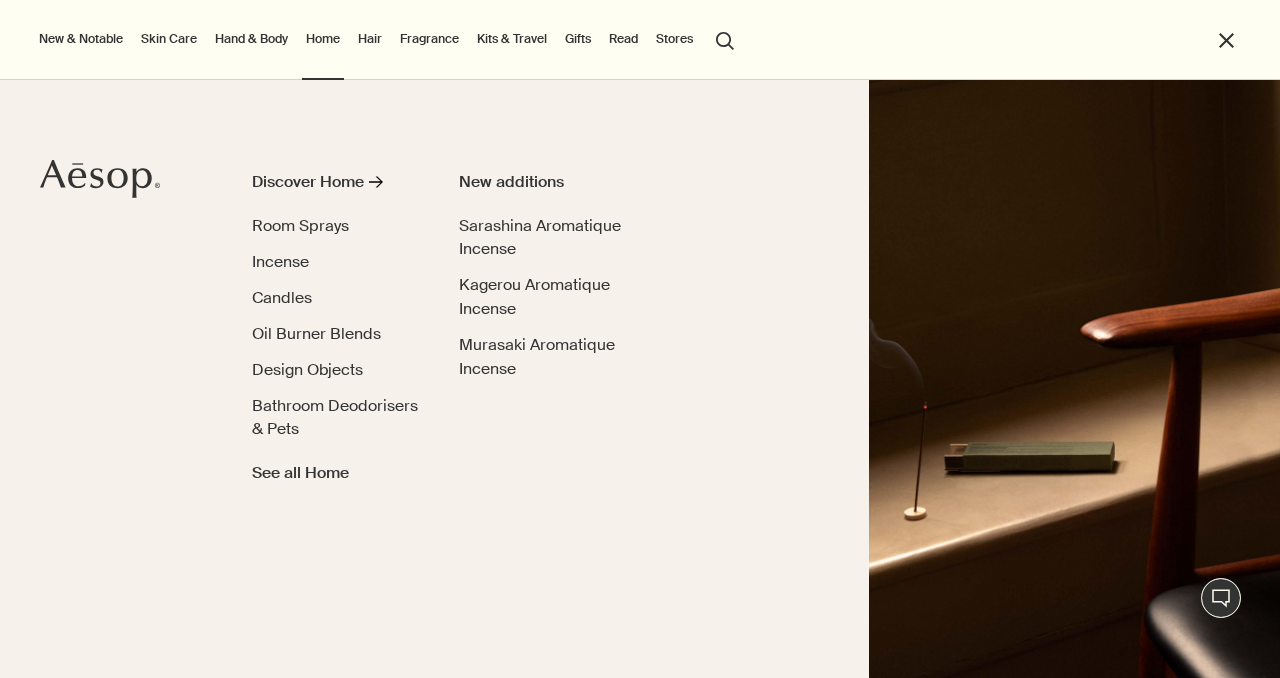 click on "Kits & Travel" at bounding box center (512, 39) 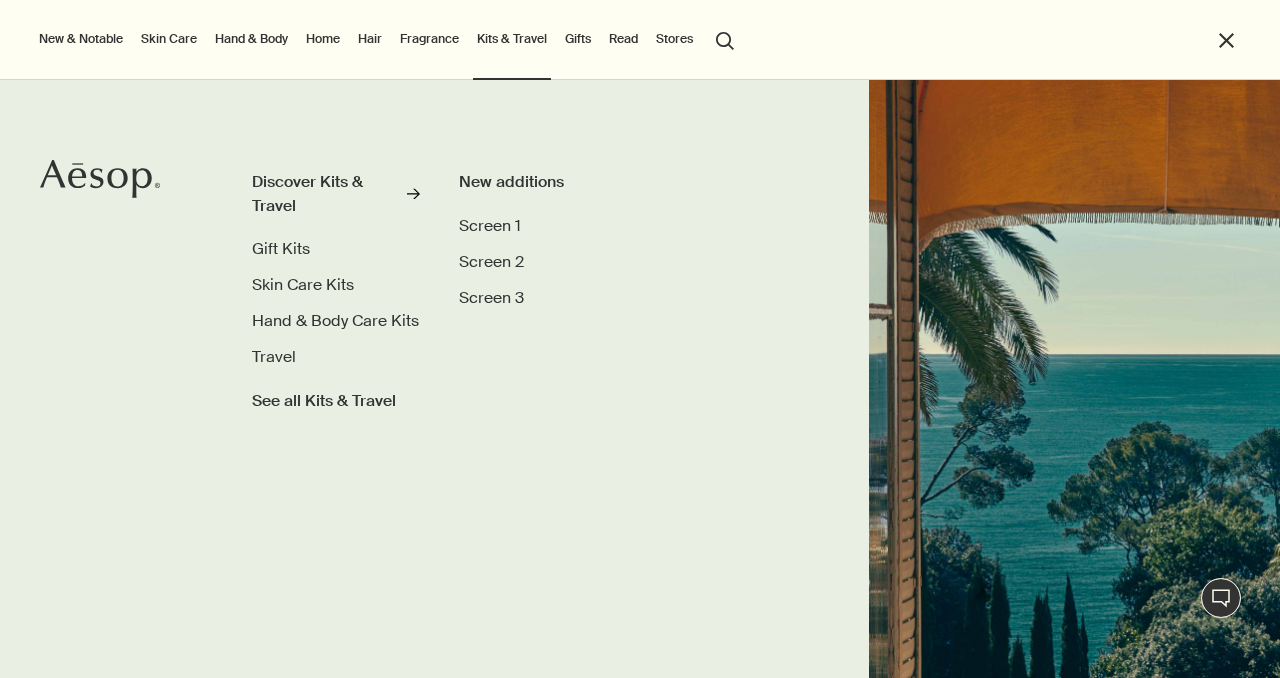 click on "Discover Kits & Travel   rightArrow Gift Kits Skin Care Kits Hand & Body Care Kits Travel See all Kits & Travel New additions Screen 1 Screen 2 Screen 3" at bounding box center (640, 379) 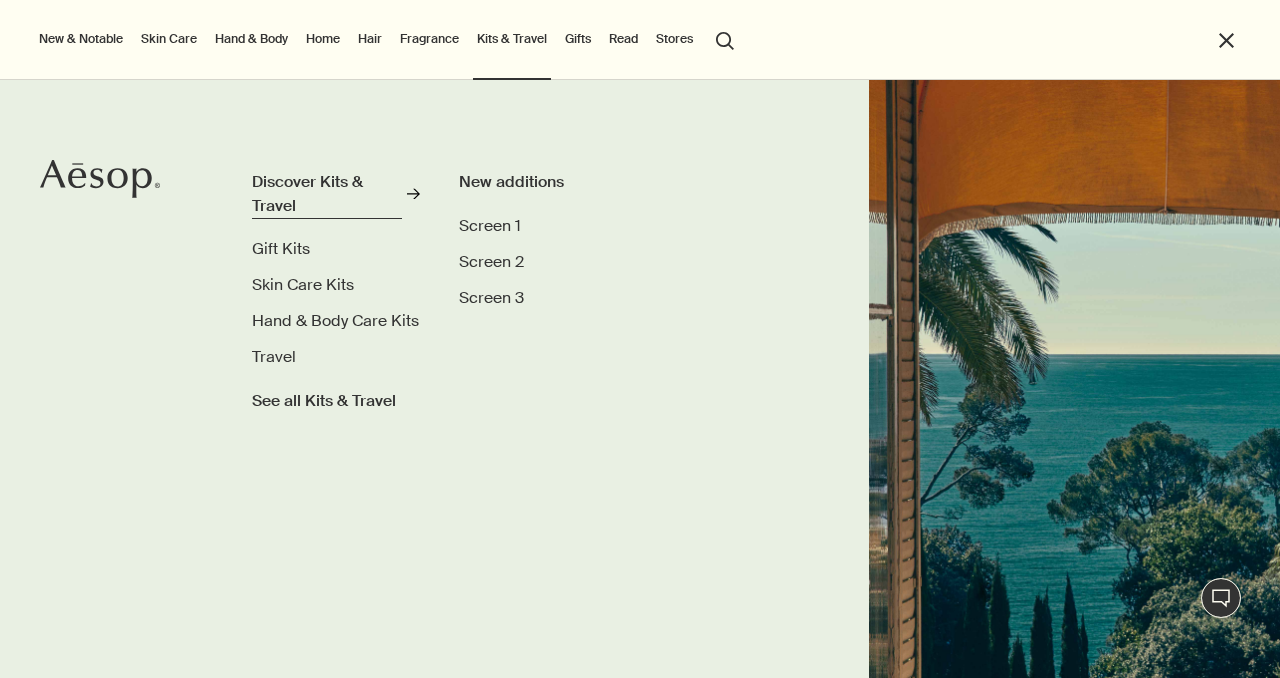 click on "Discover Kits & Travel" at bounding box center [327, 193] 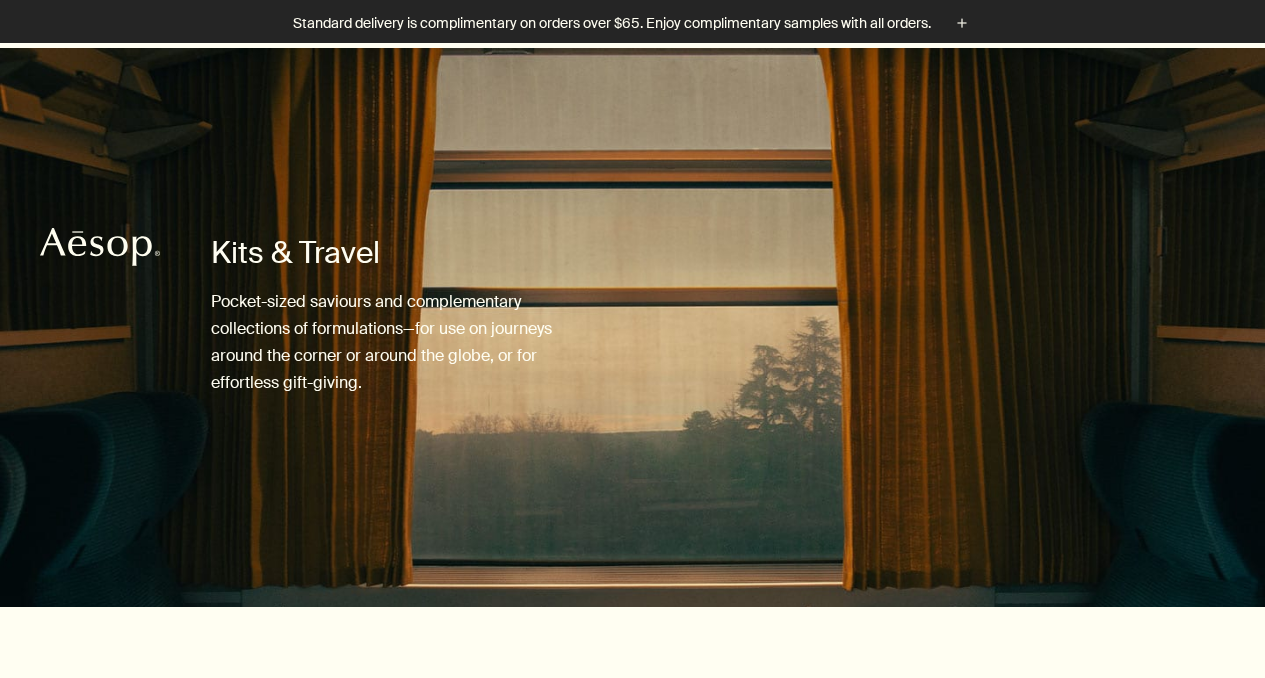 scroll, scrollTop: 845, scrollLeft: 0, axis: vertical 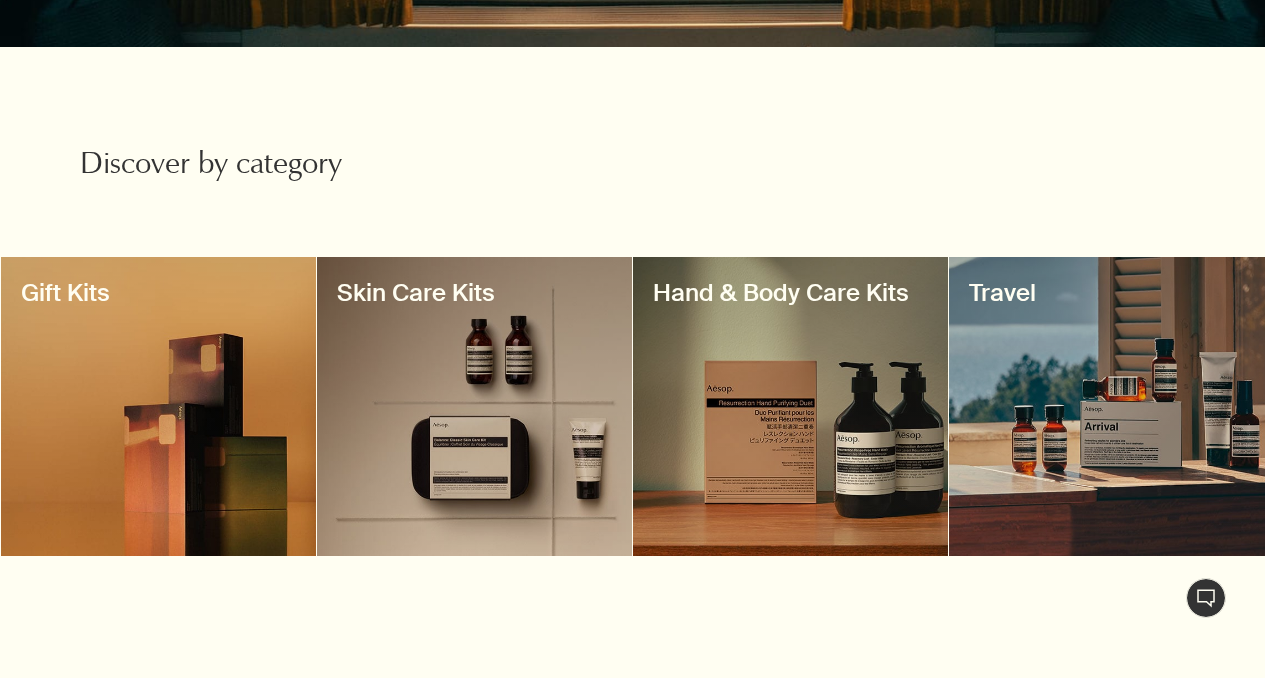 click at bounding box center (1106, 406) 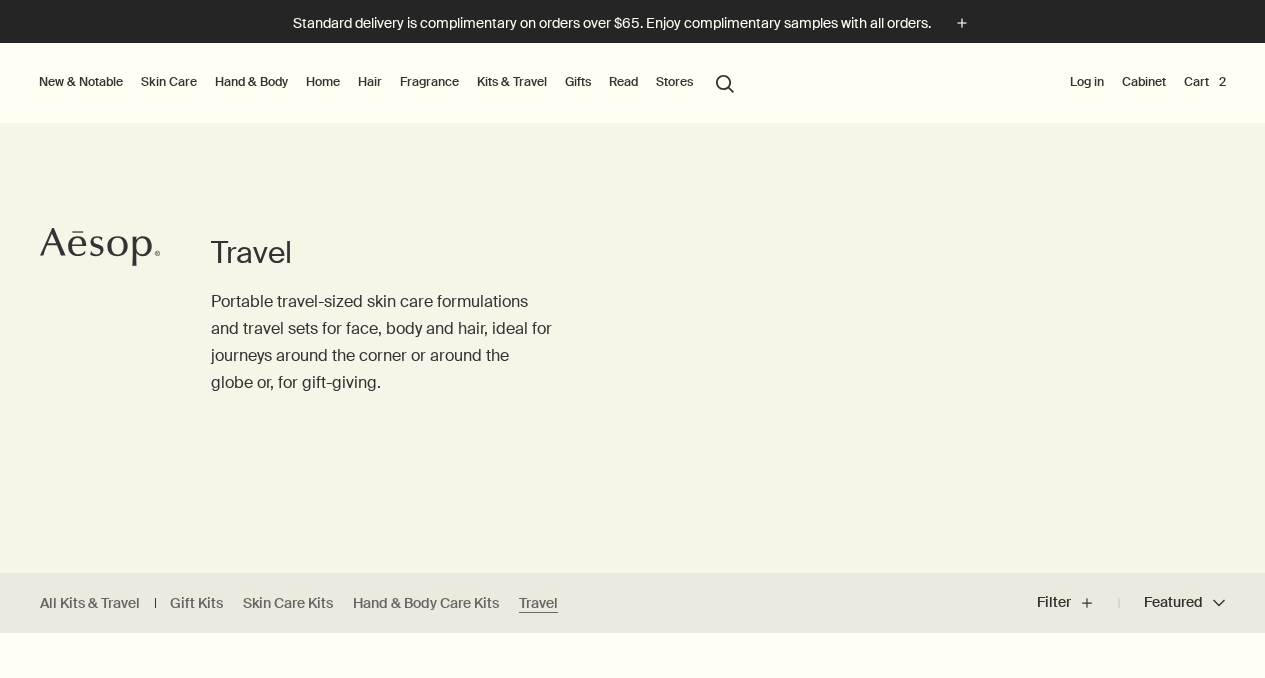 scroll, scrollTop: 0, scrollLeft: 0, axis: both 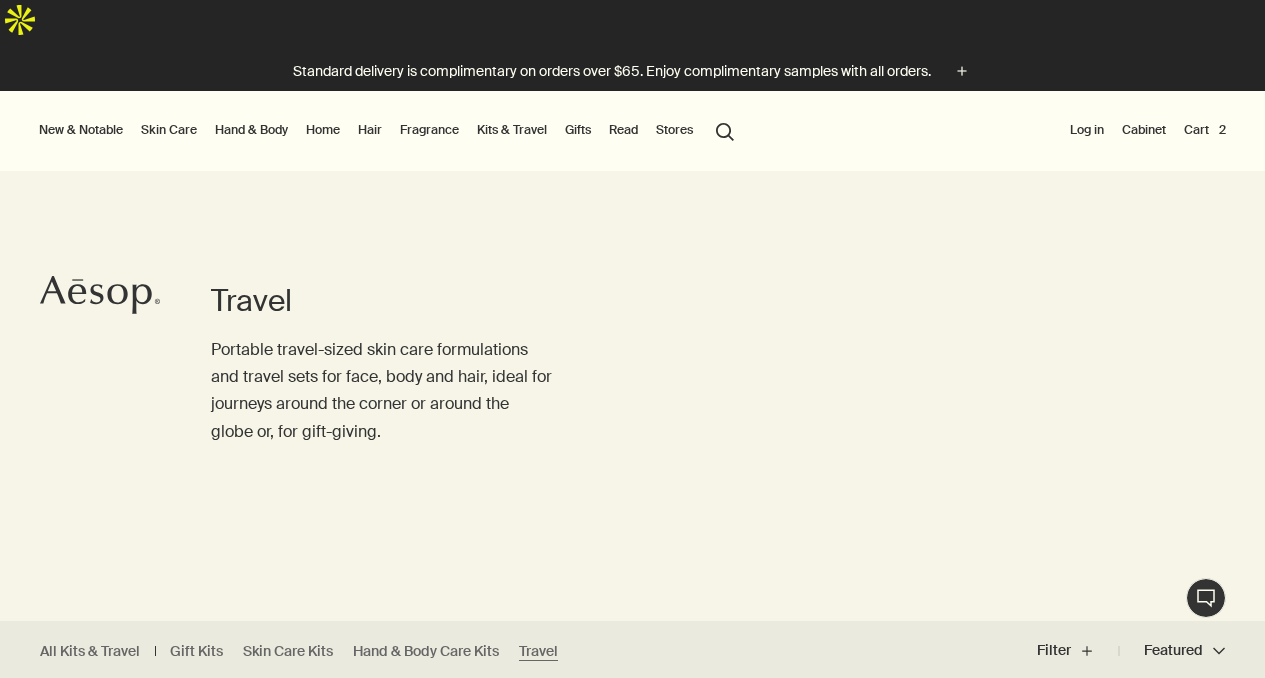 click on "Cart 2" at bounding box center (1205, 130) 